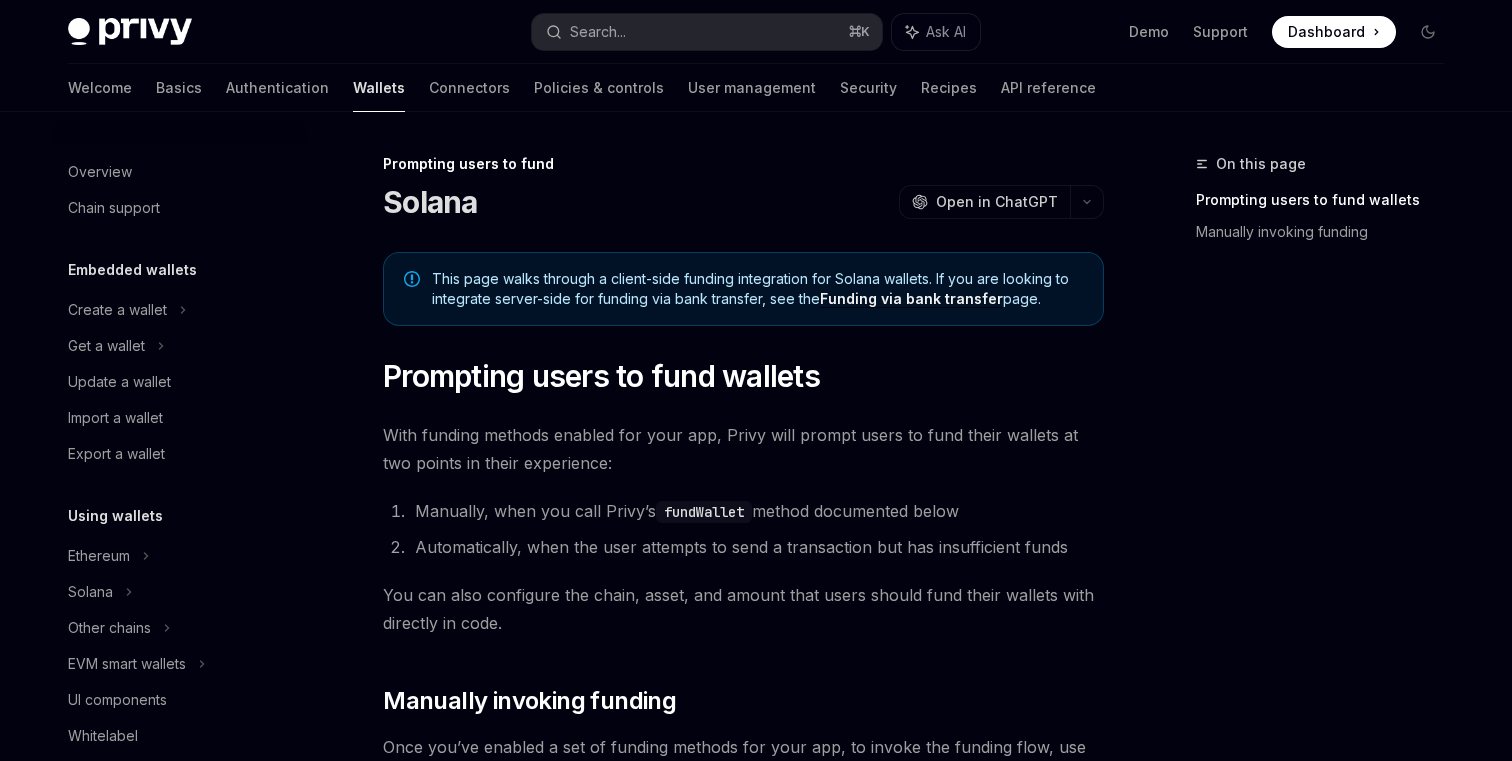 scroll, scrollTop: 0, scrollLeft: 0, axis: both 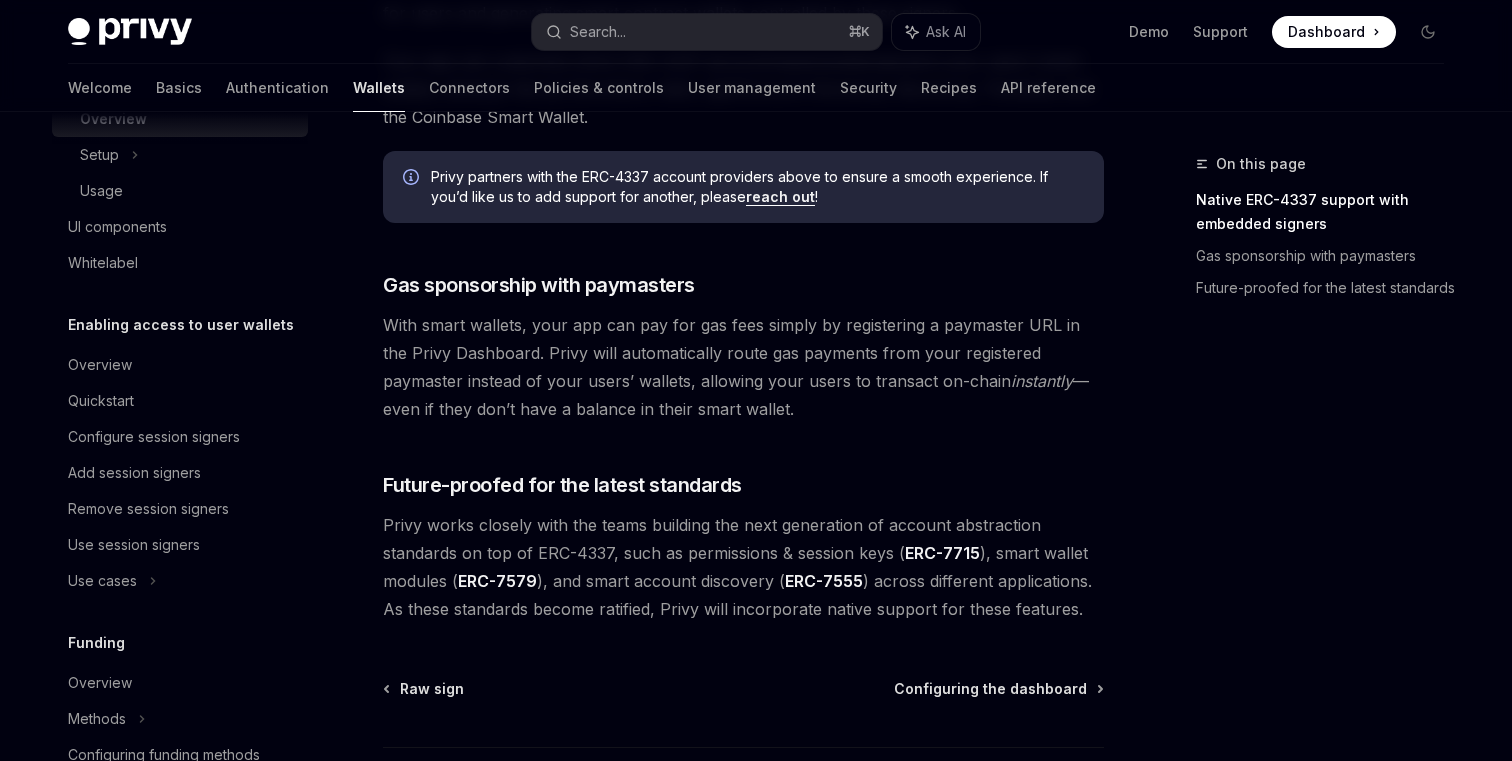 click on "Native ERC-4337 support with embedded signers" at bounding box center [1328, 212] 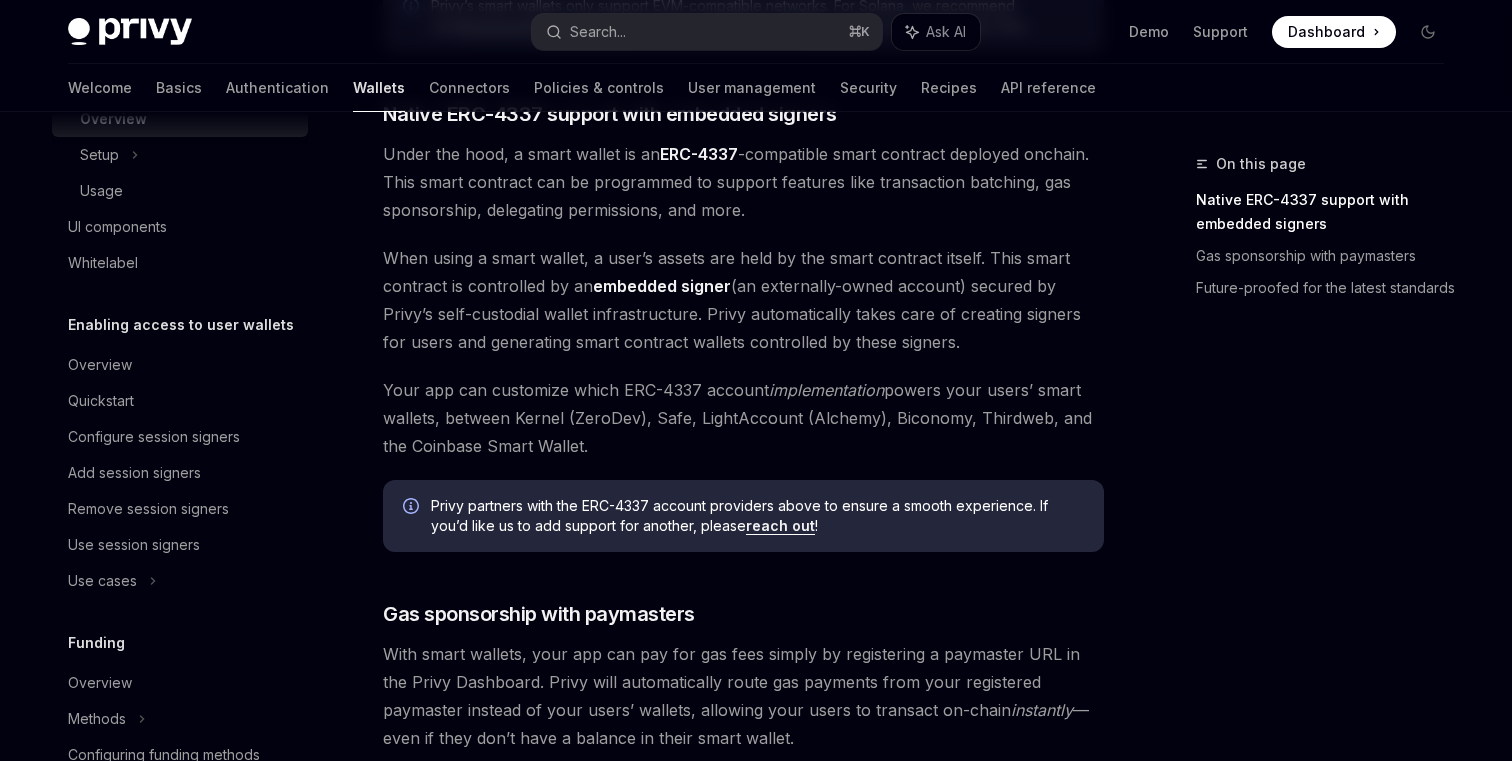 scroll, scrollTop: 1093, scrollLeft: 0, axis: vertical 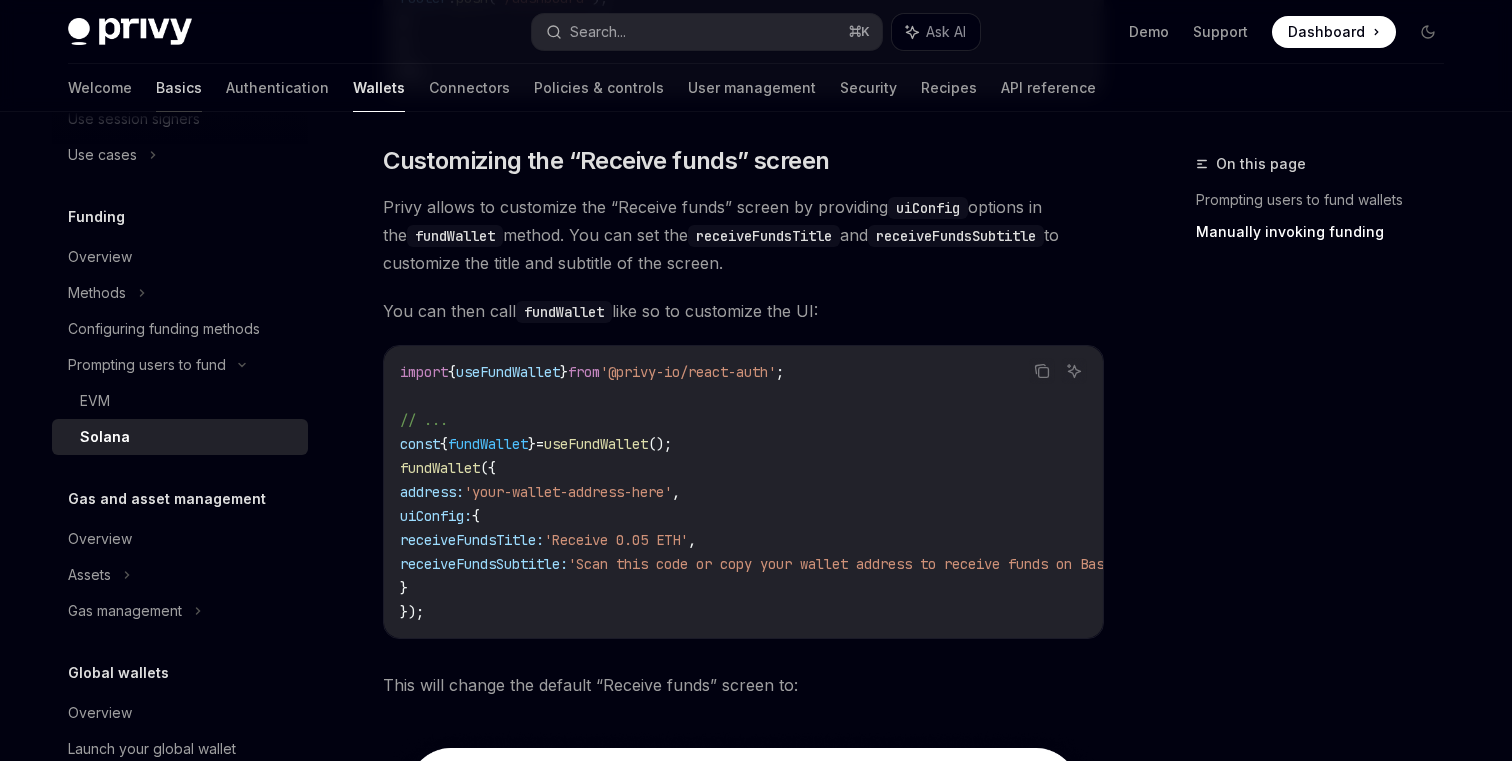 click on "Basics" at bounding box center [179, 88] 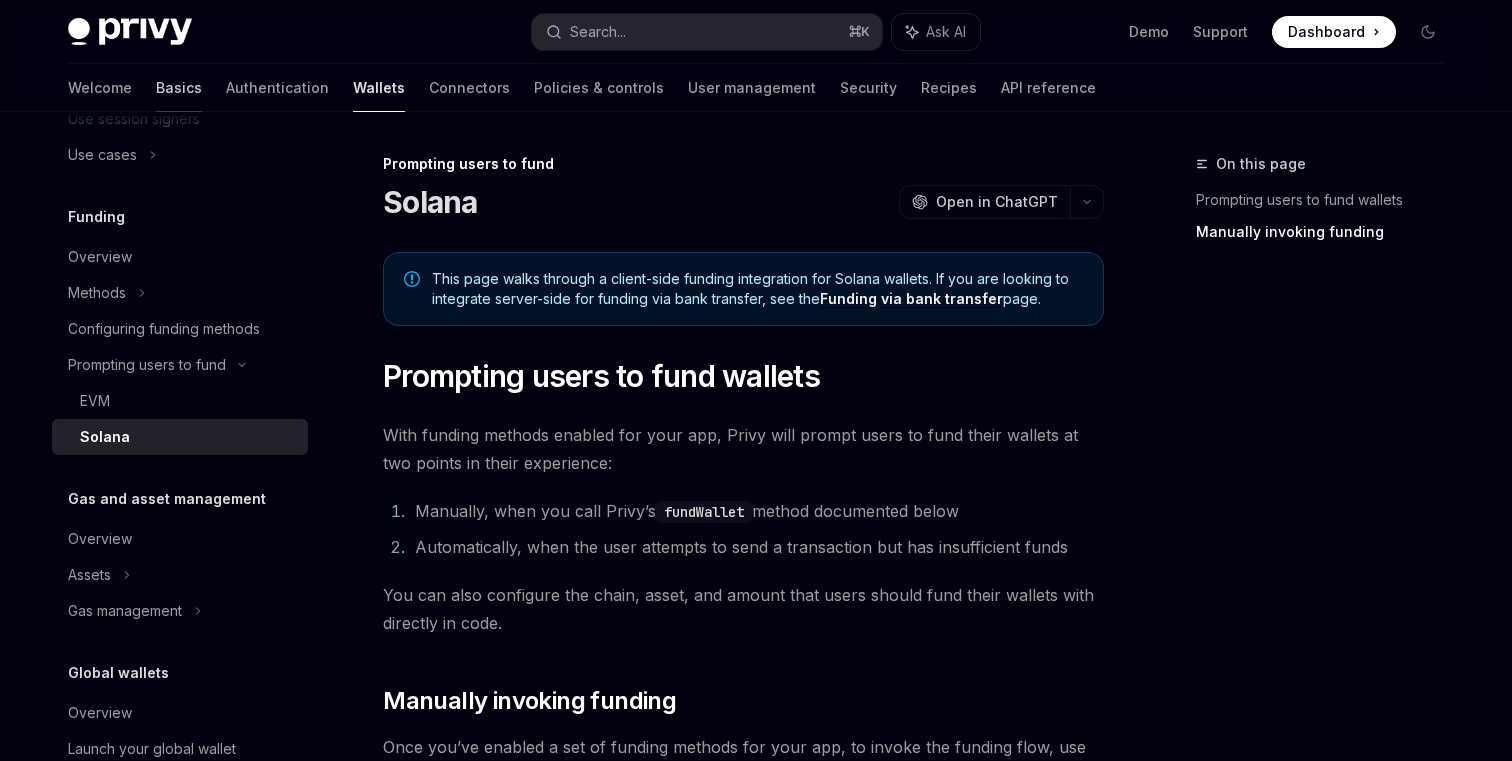 scroll, scrollTop: 0, scrollLeft: 0, axis: both 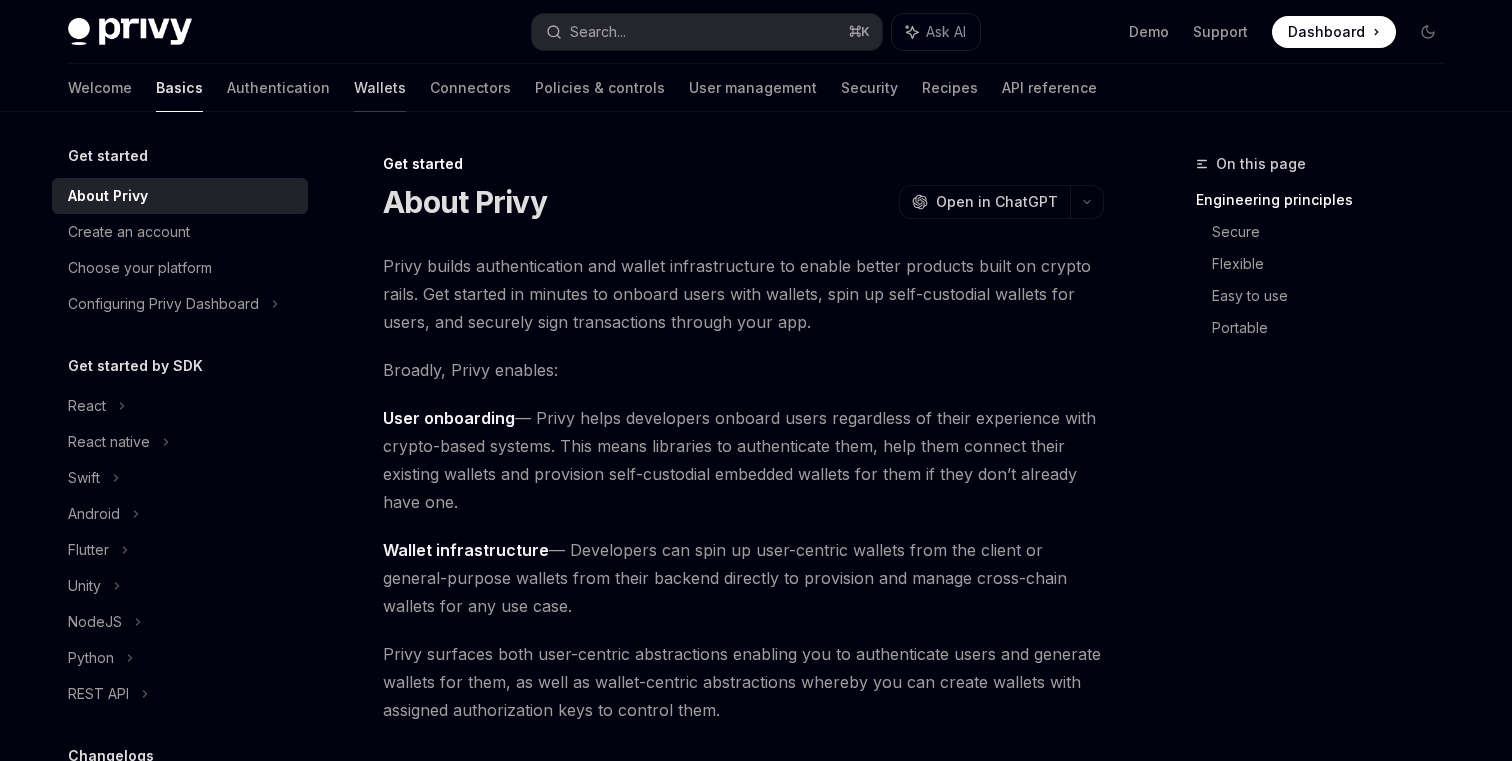 click on "Wallets" at bounding box center [380, 88] 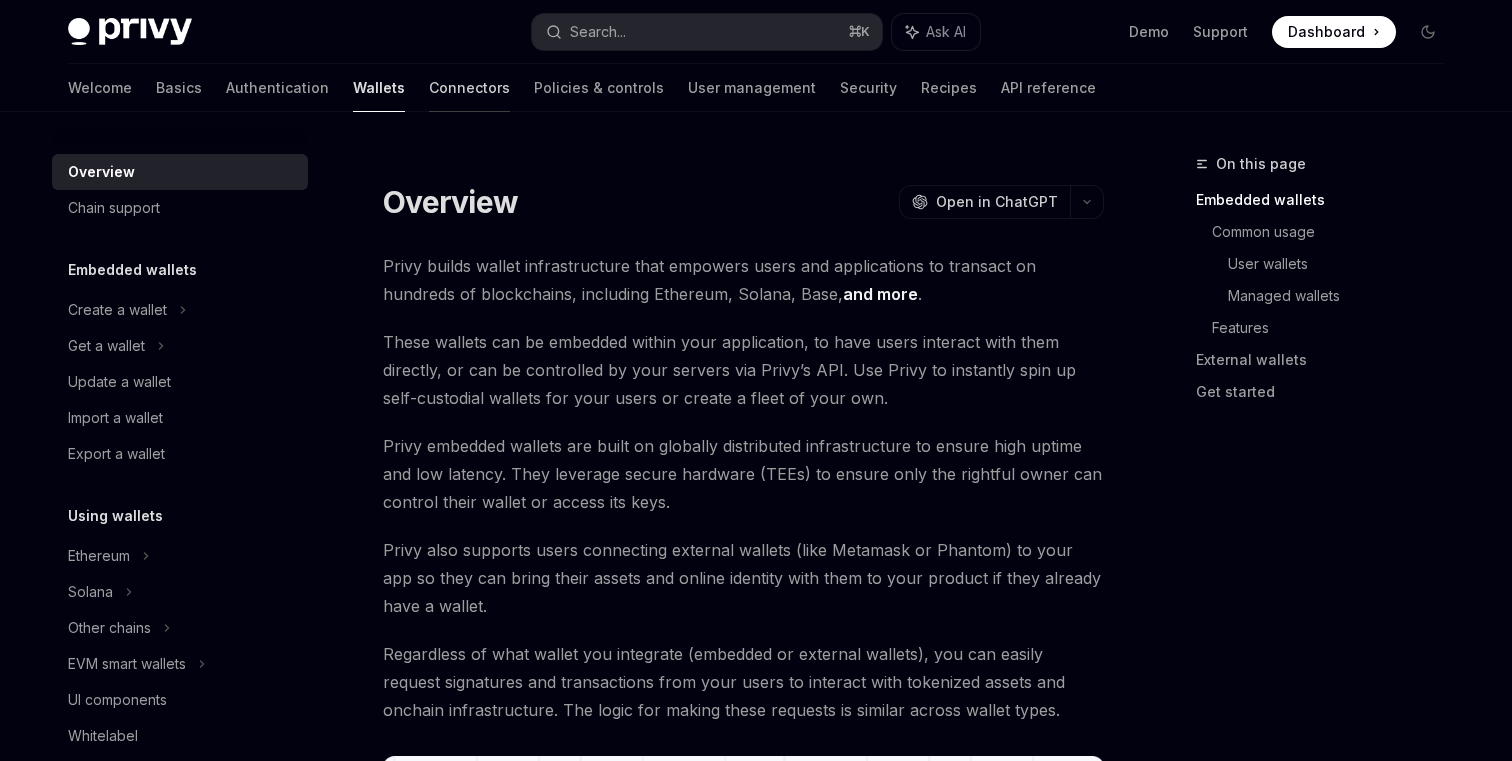 click on "Connectors" at bounding box center [469, 88] 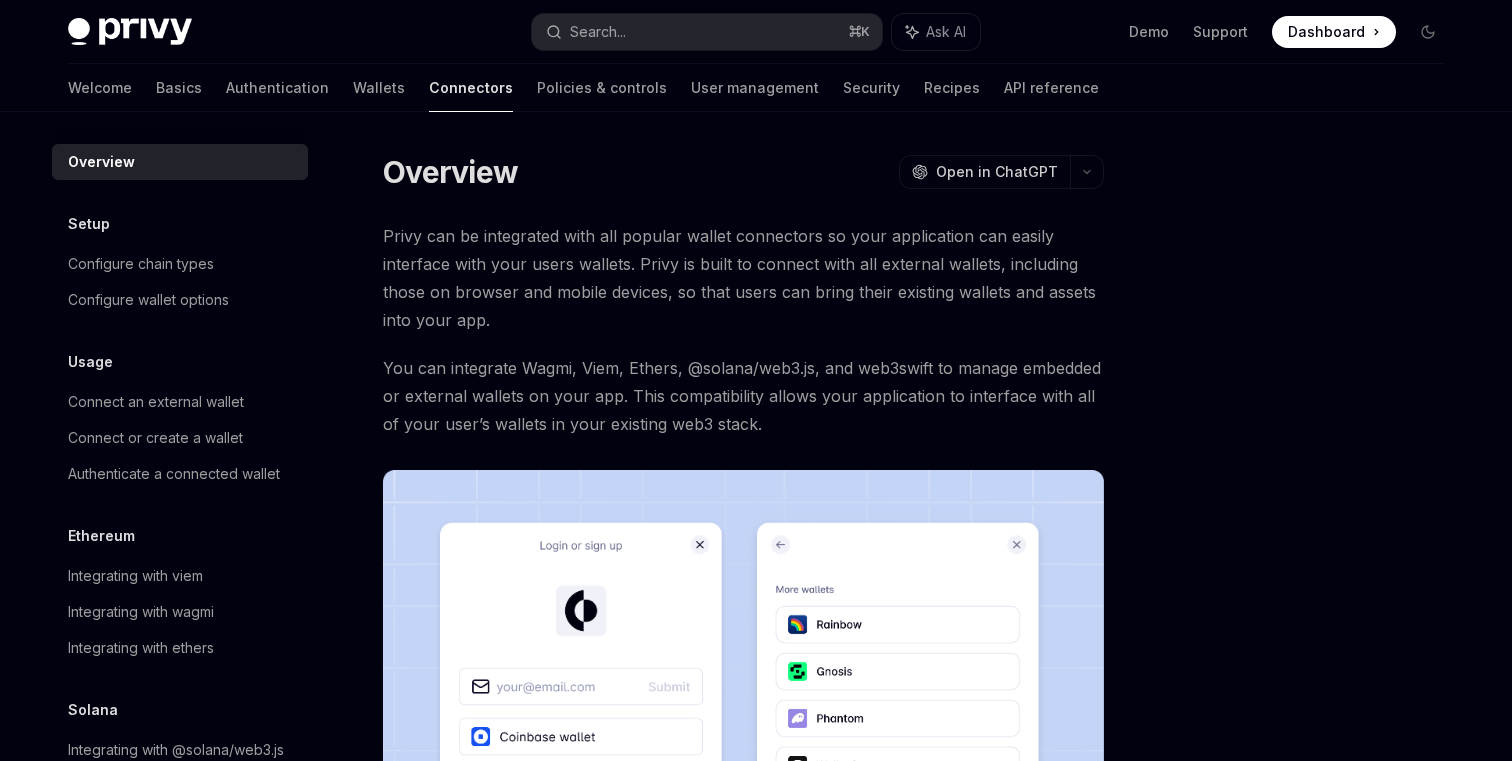 scroll, scrollTop: 47, scrollLeft: 0, axis: vertical 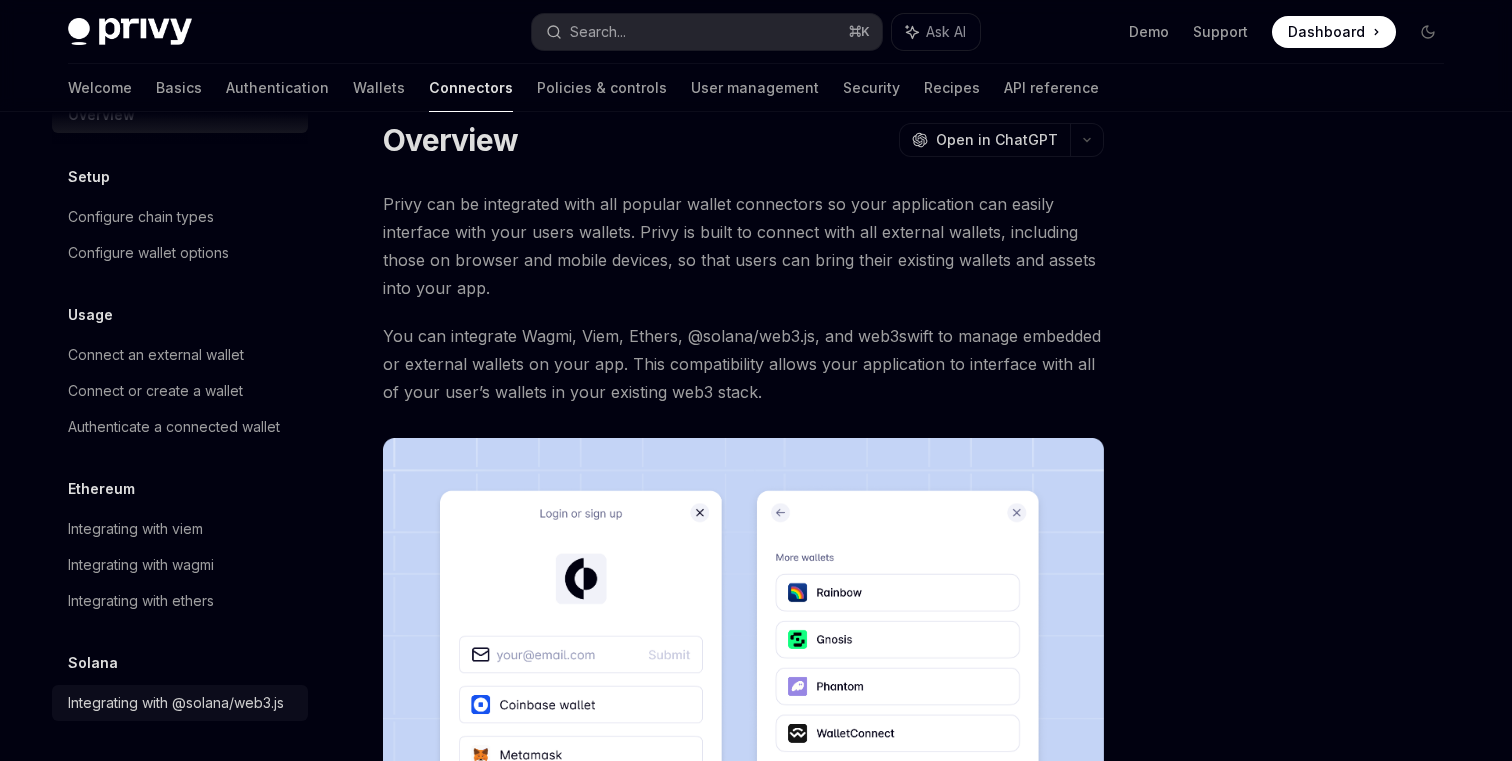 click on "Integrating with @solana/web3.js" at bounding box center [176, 703] 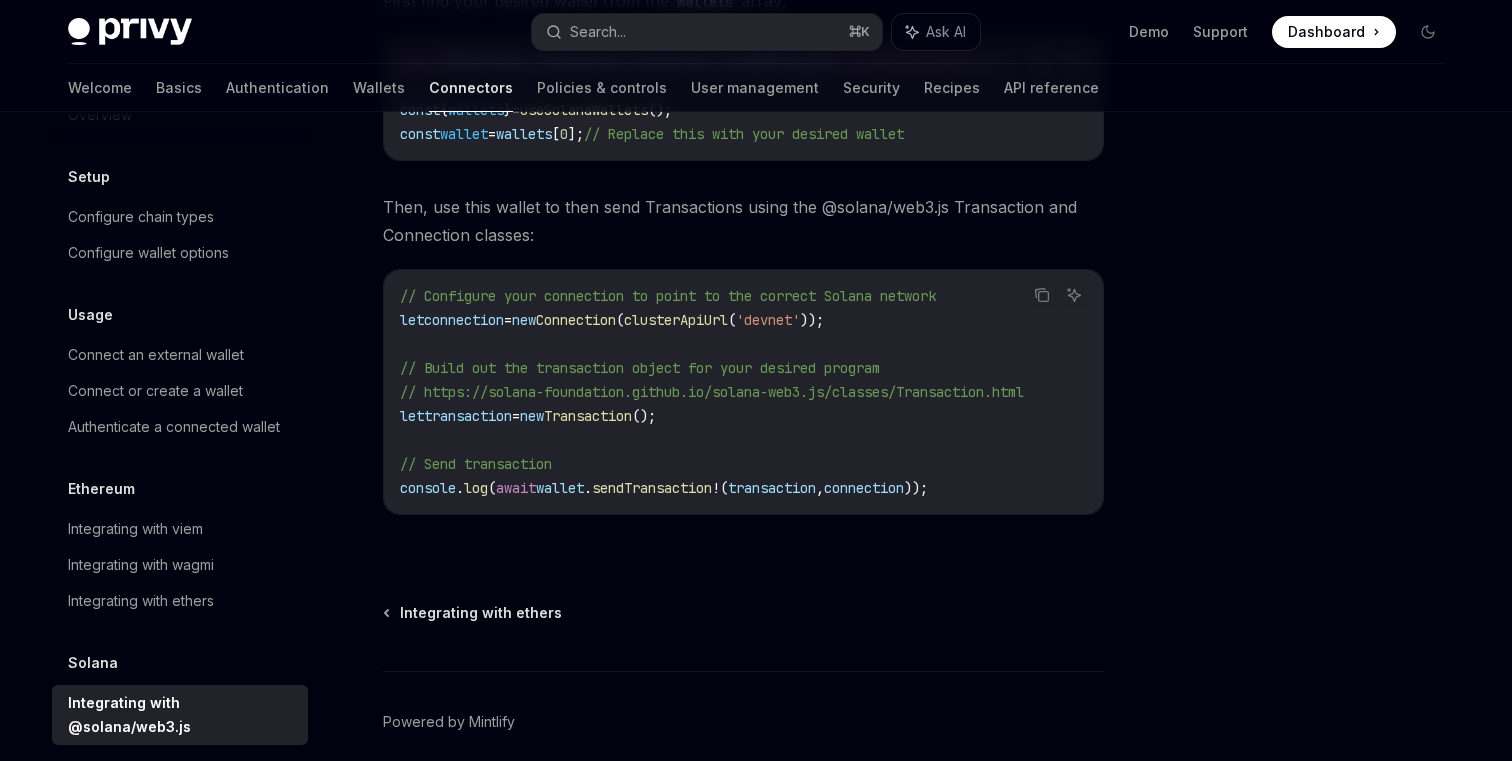 scroll, scrollTop: 463, scrollLeft: 0, axis: vertical 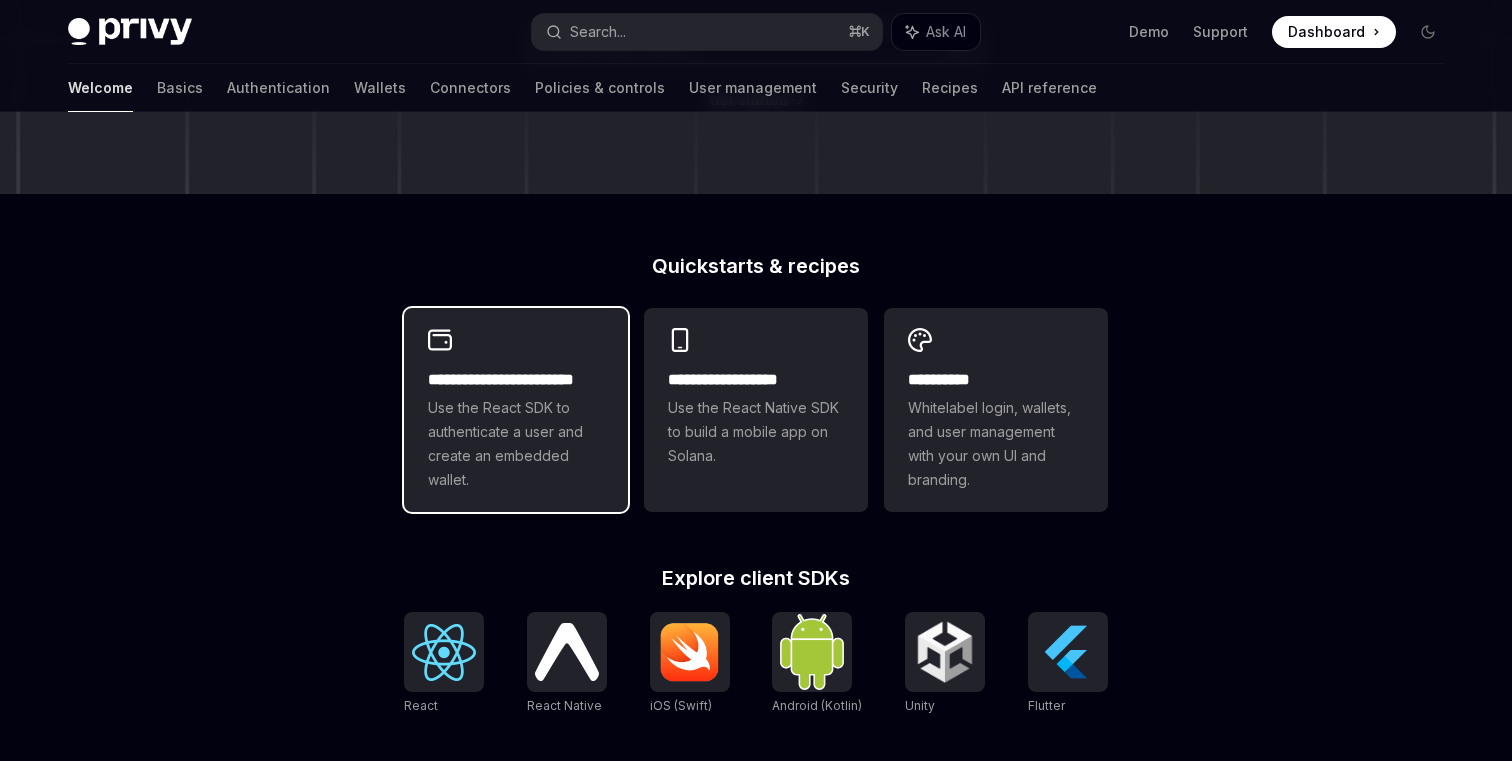 click on "Use the React SDK to authenticate a user and create an embedded wallet." at bounding box center [516, 444] 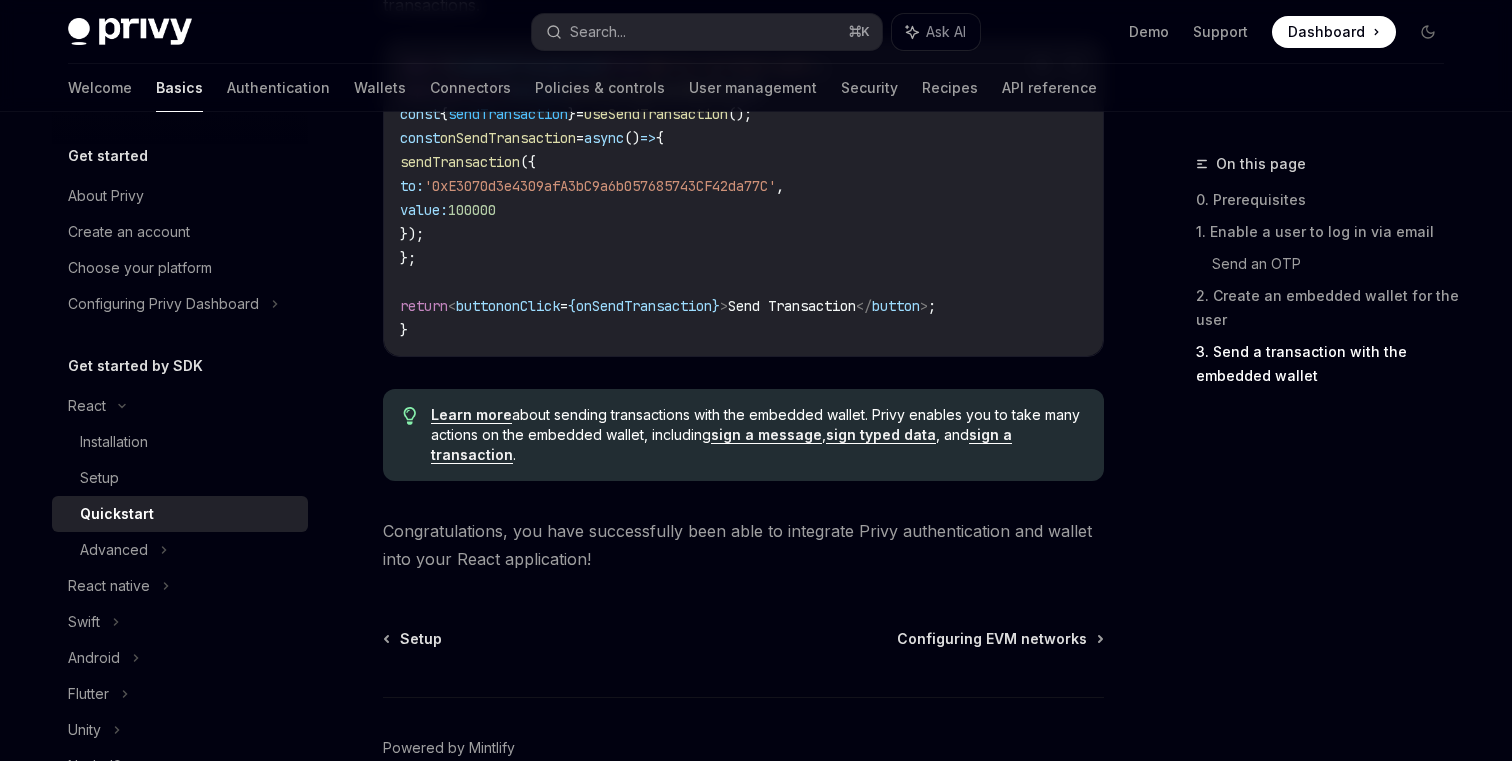 scroll, scrollTop: 2025, scrollLeft: 0, axis: vertical 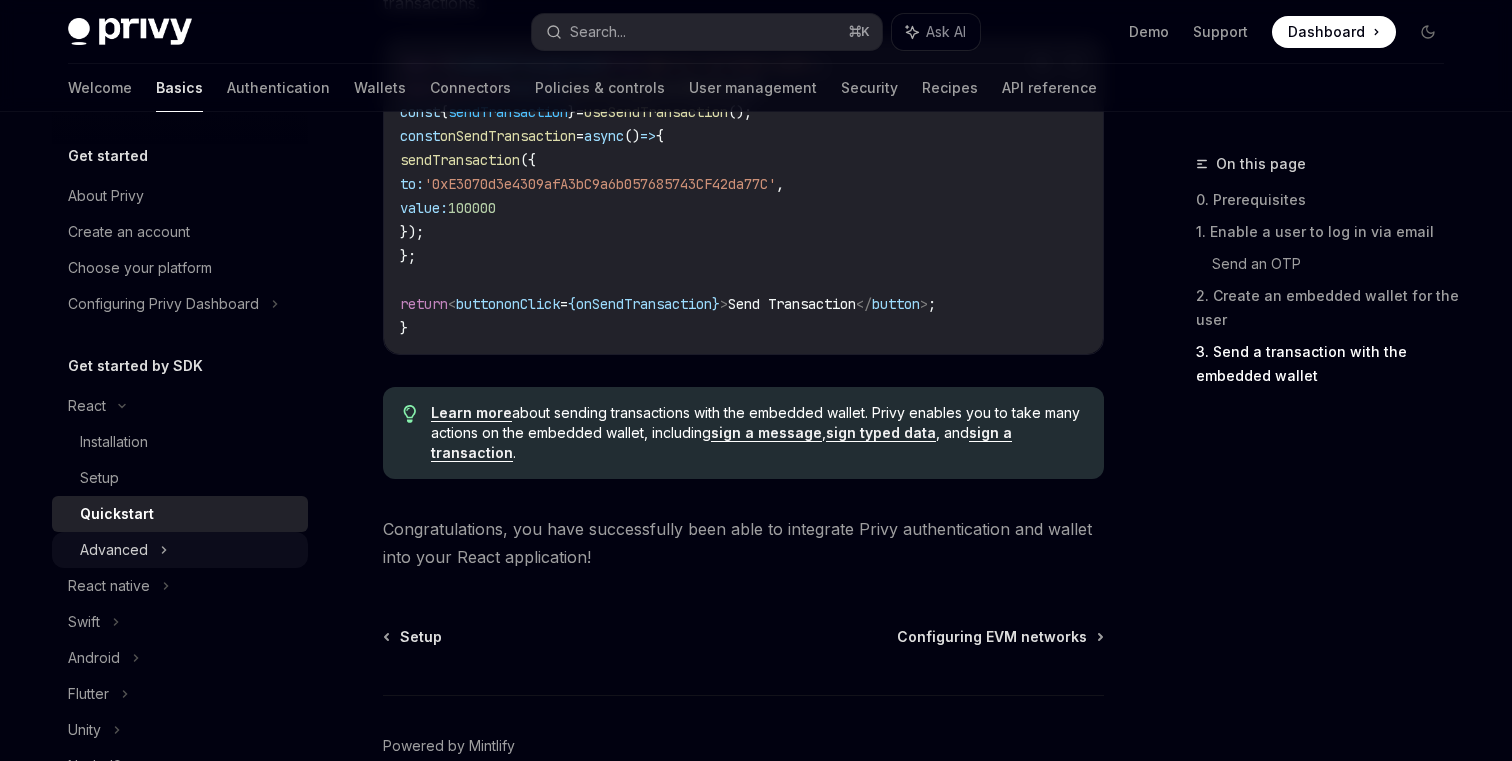 click on "Advanced" at bounding box center (180, 550) 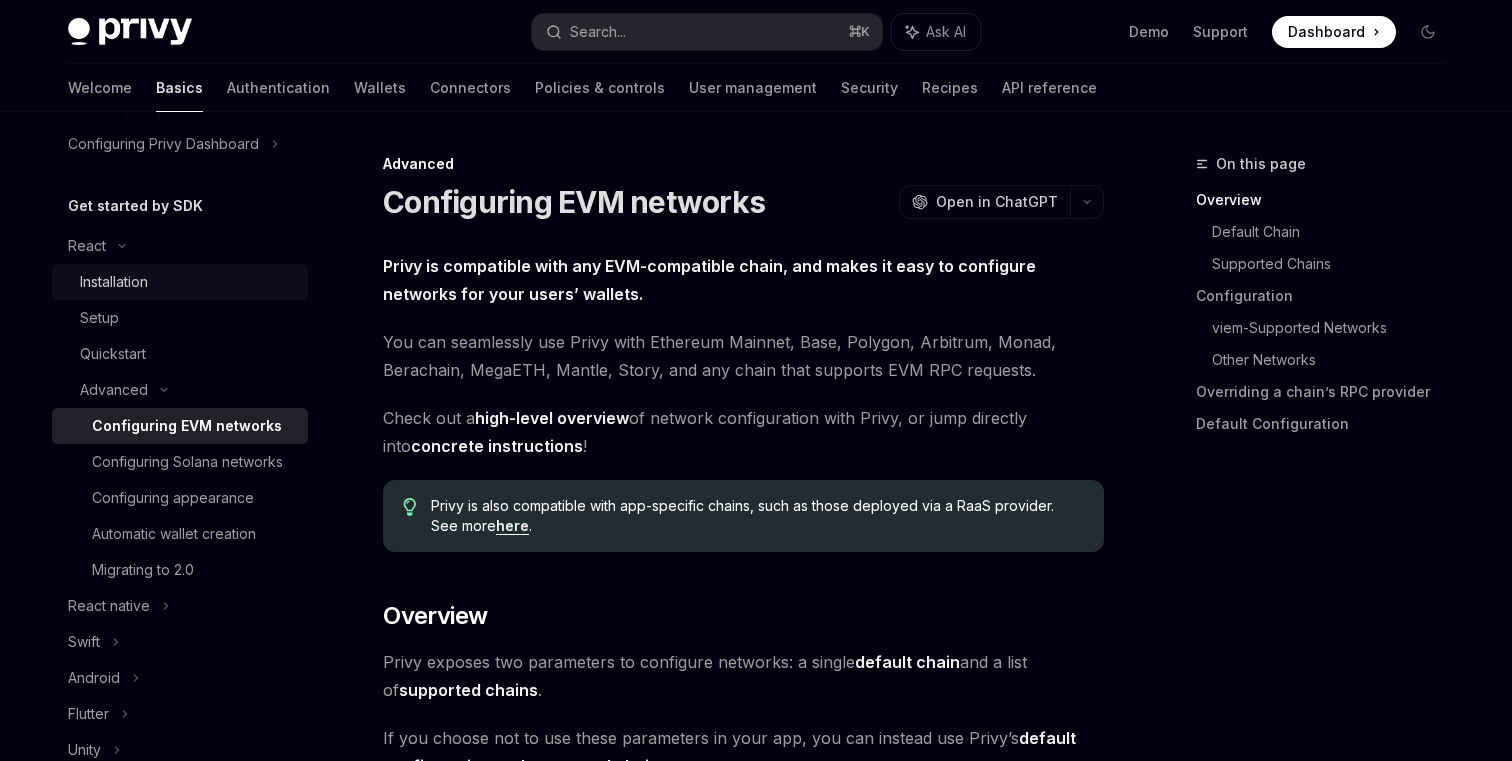 scroll, scrollTop: 162, scrollLeft: 0, axis: vertical 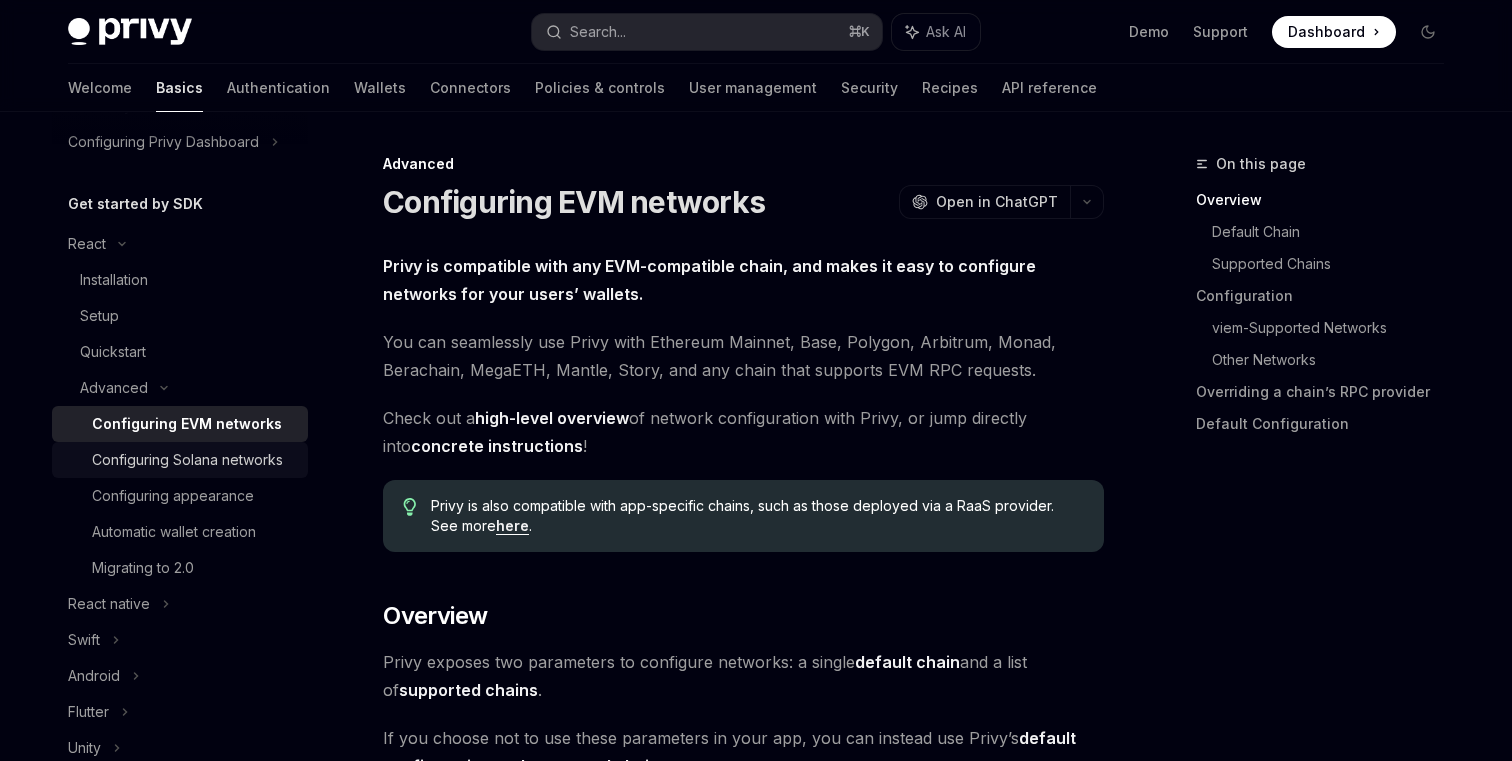 click on "Configuring Solana networks" at bounding box center (187, 460) 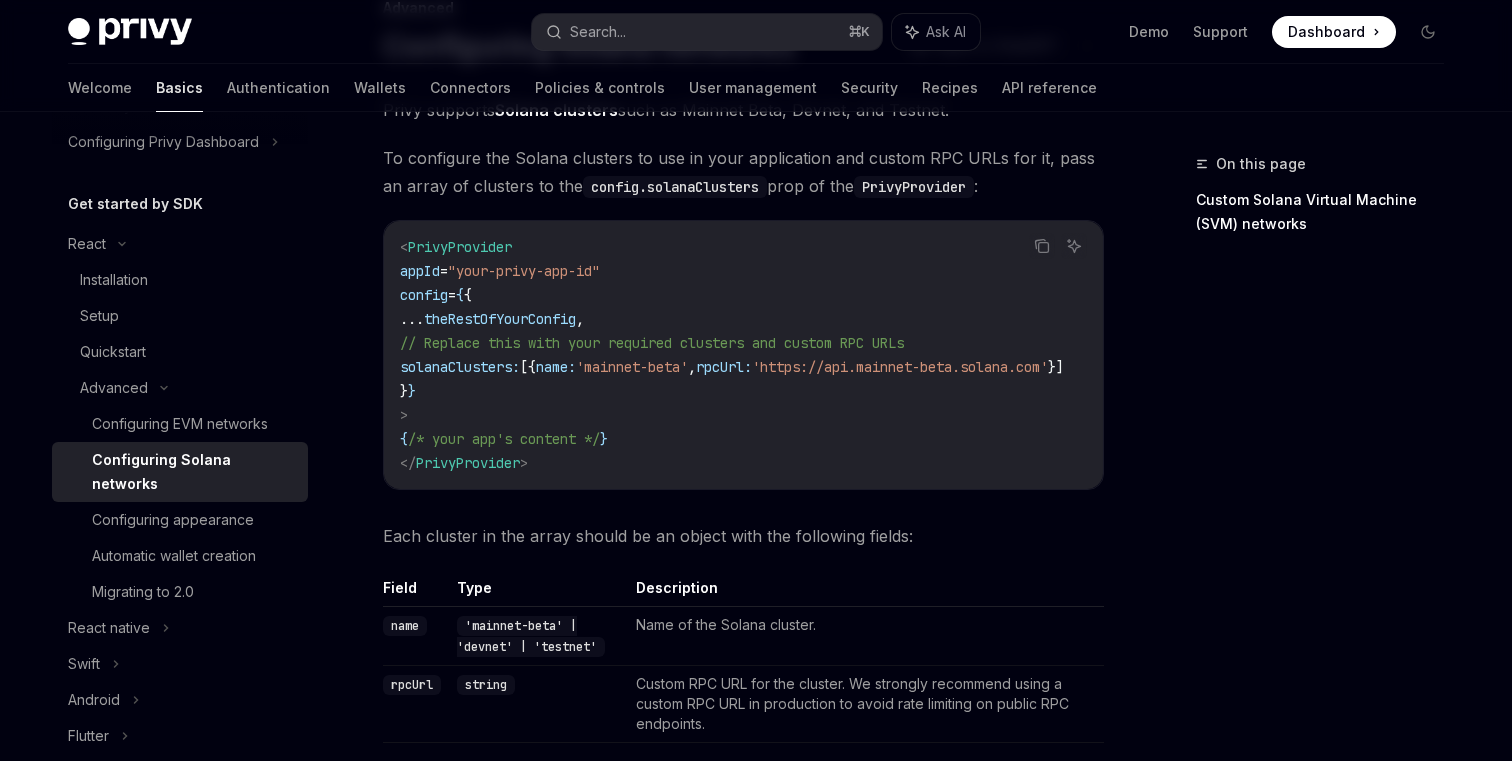 scroll, scrollTop: 164, scrollLeft: 0, axis: vertical 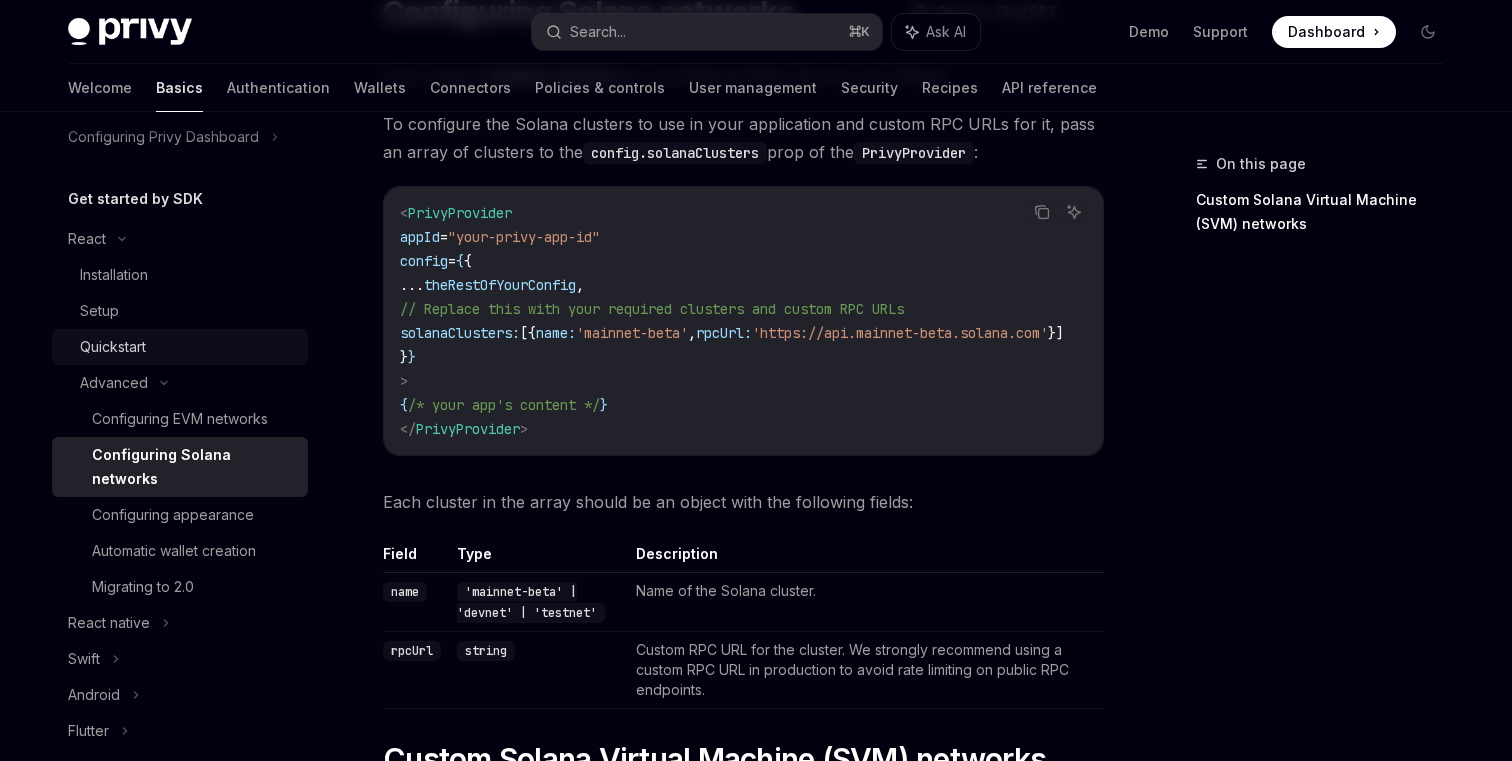click on "Quickstart" at bounding box center [113, 347] 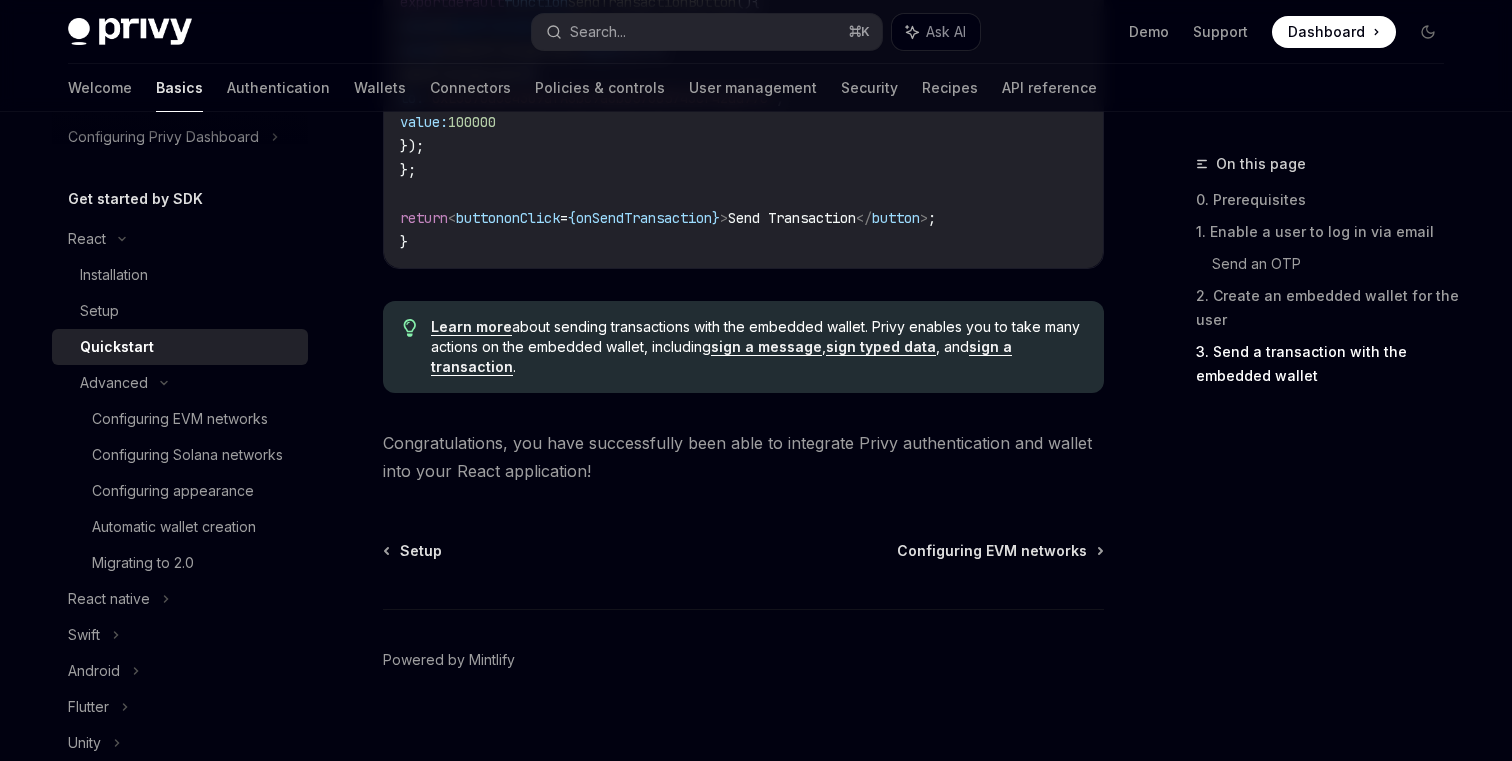 scroll, scrollTop: 2107, scrollLeft: 0, axis: vertical 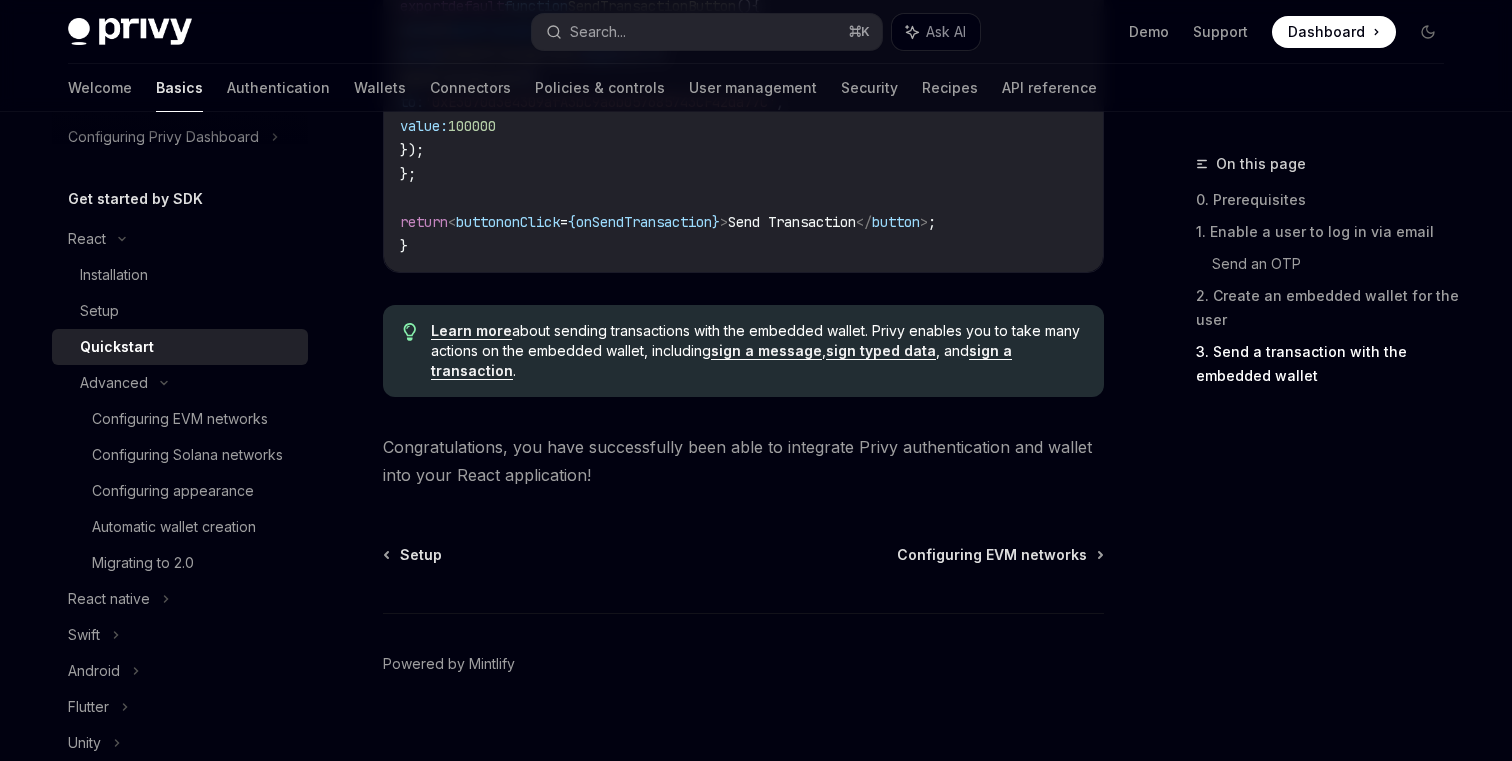 click on "sign a message" at bounding box center [766, 351] 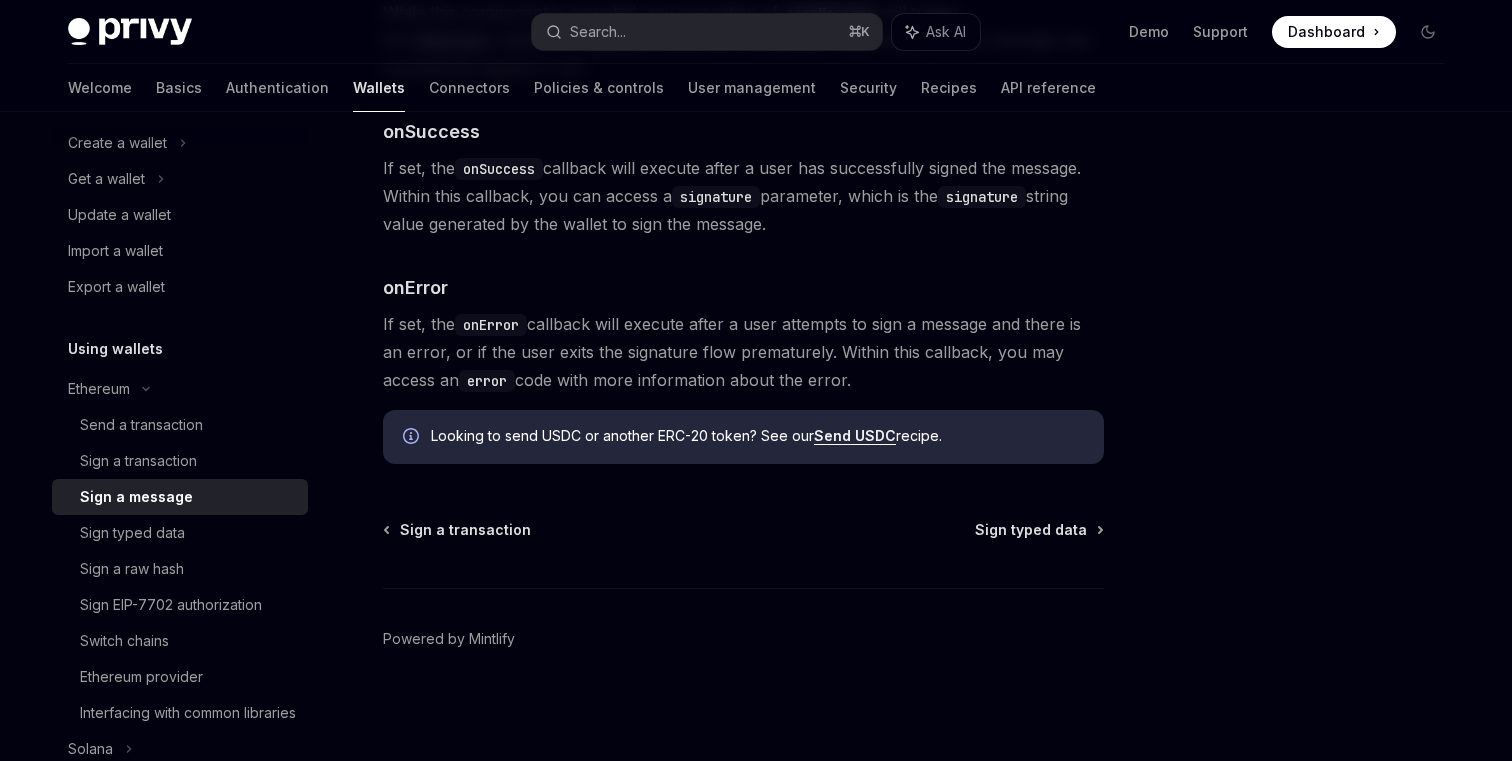 scroll, scrollTop: 2303, scrollLeft: 0, axis: vertical 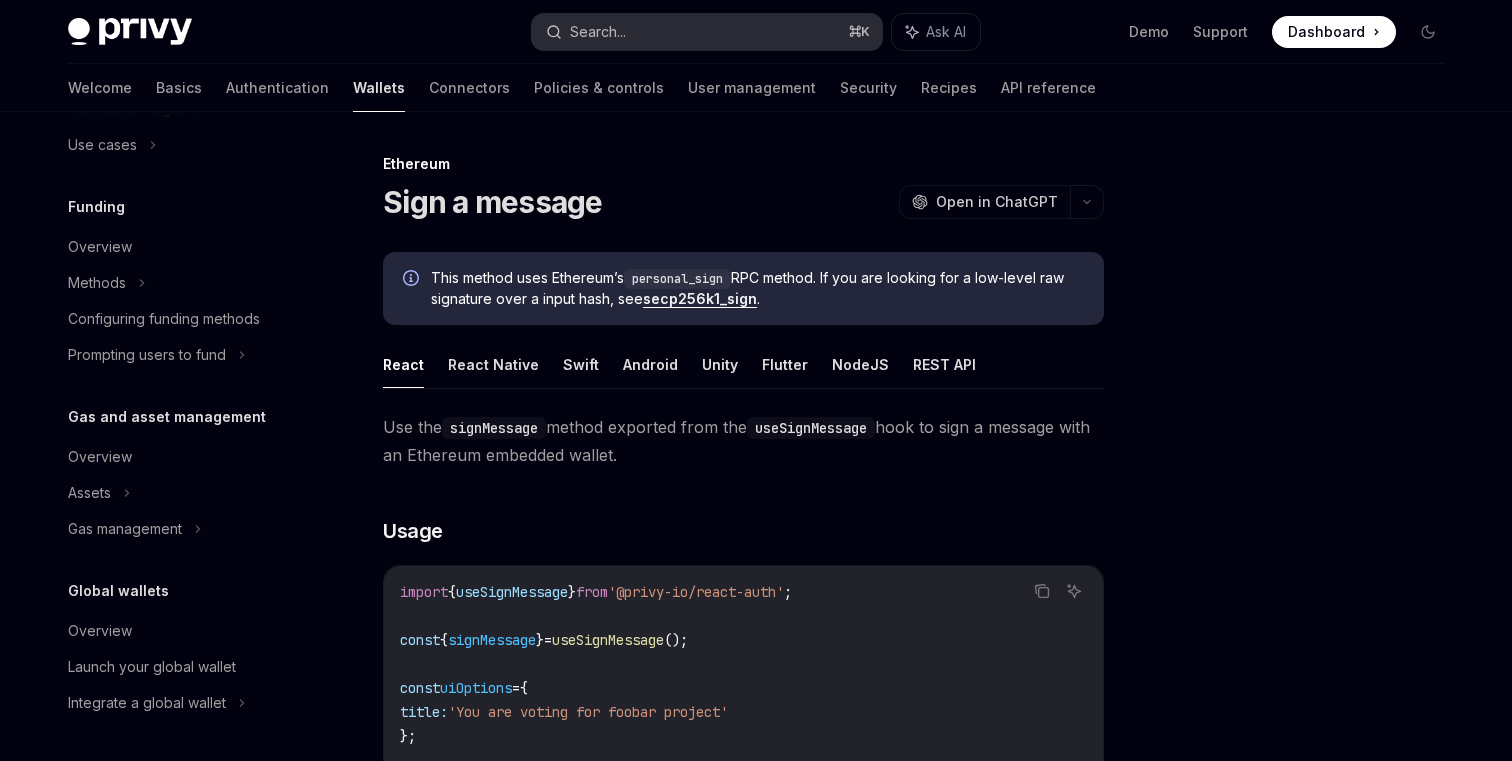 click on "Search... ⌘ K" at bounding box center [707, 32] 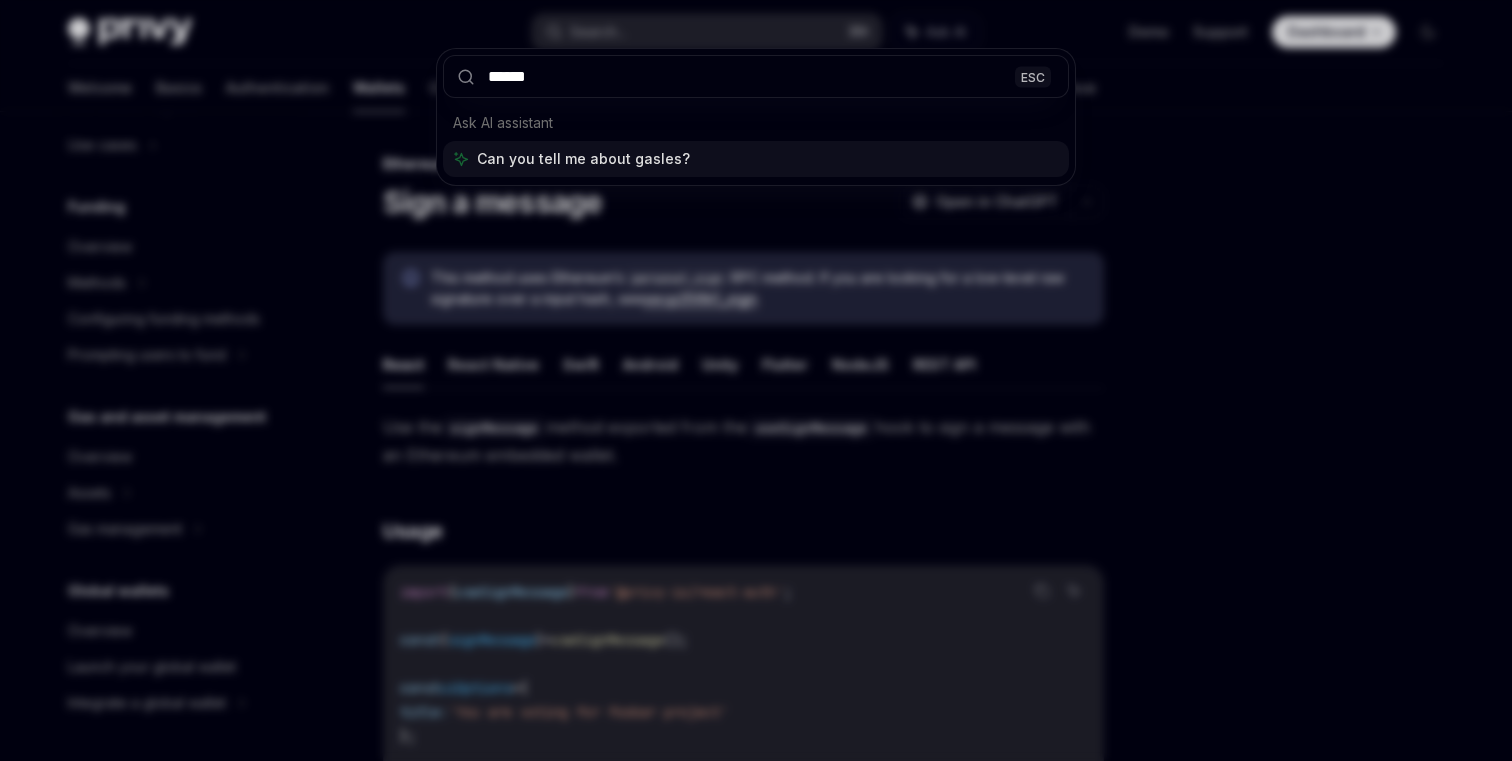type on "*******" 